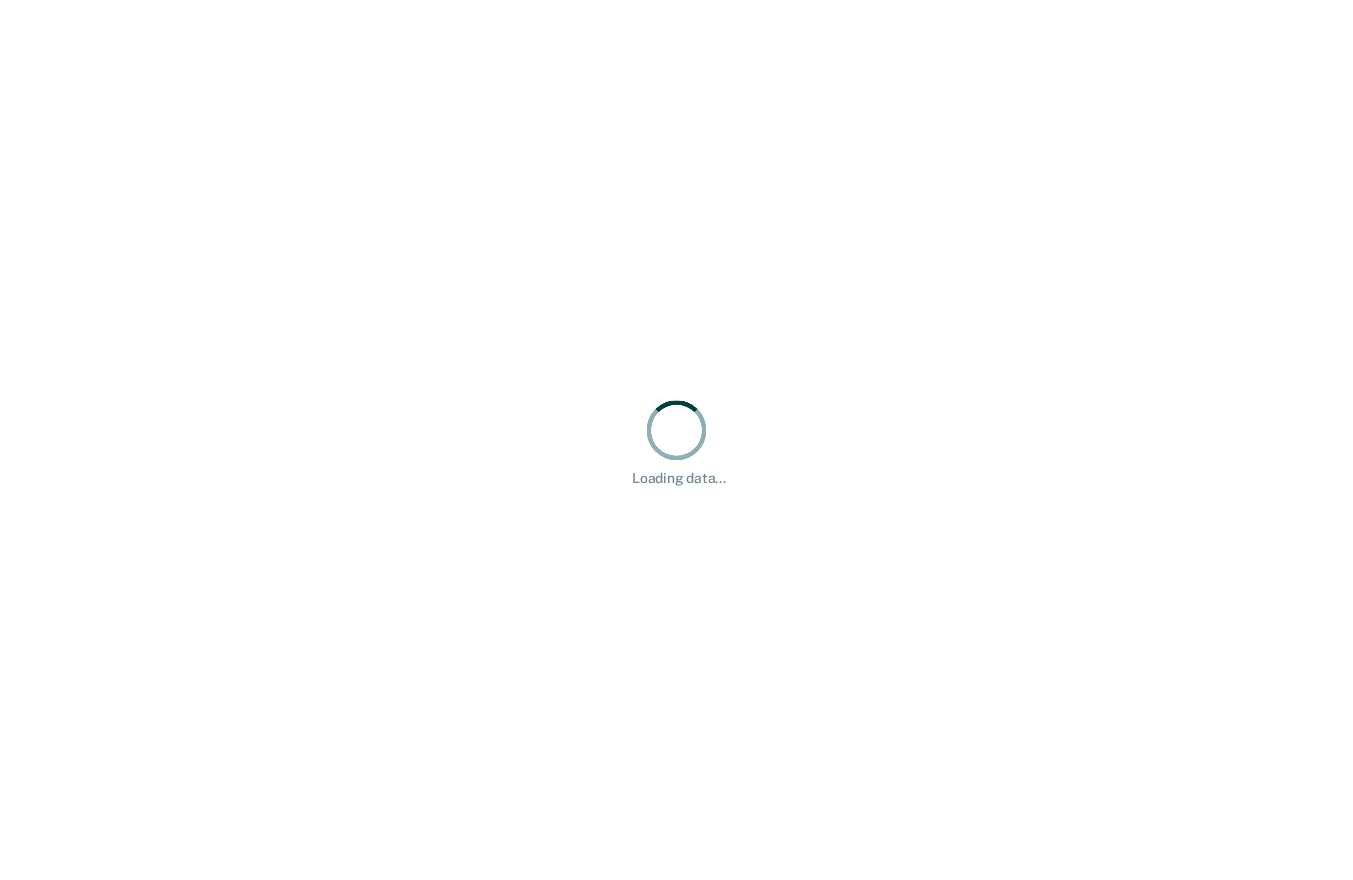 scroll, scrollTop: 0, scrollLeft: 0, axis: both 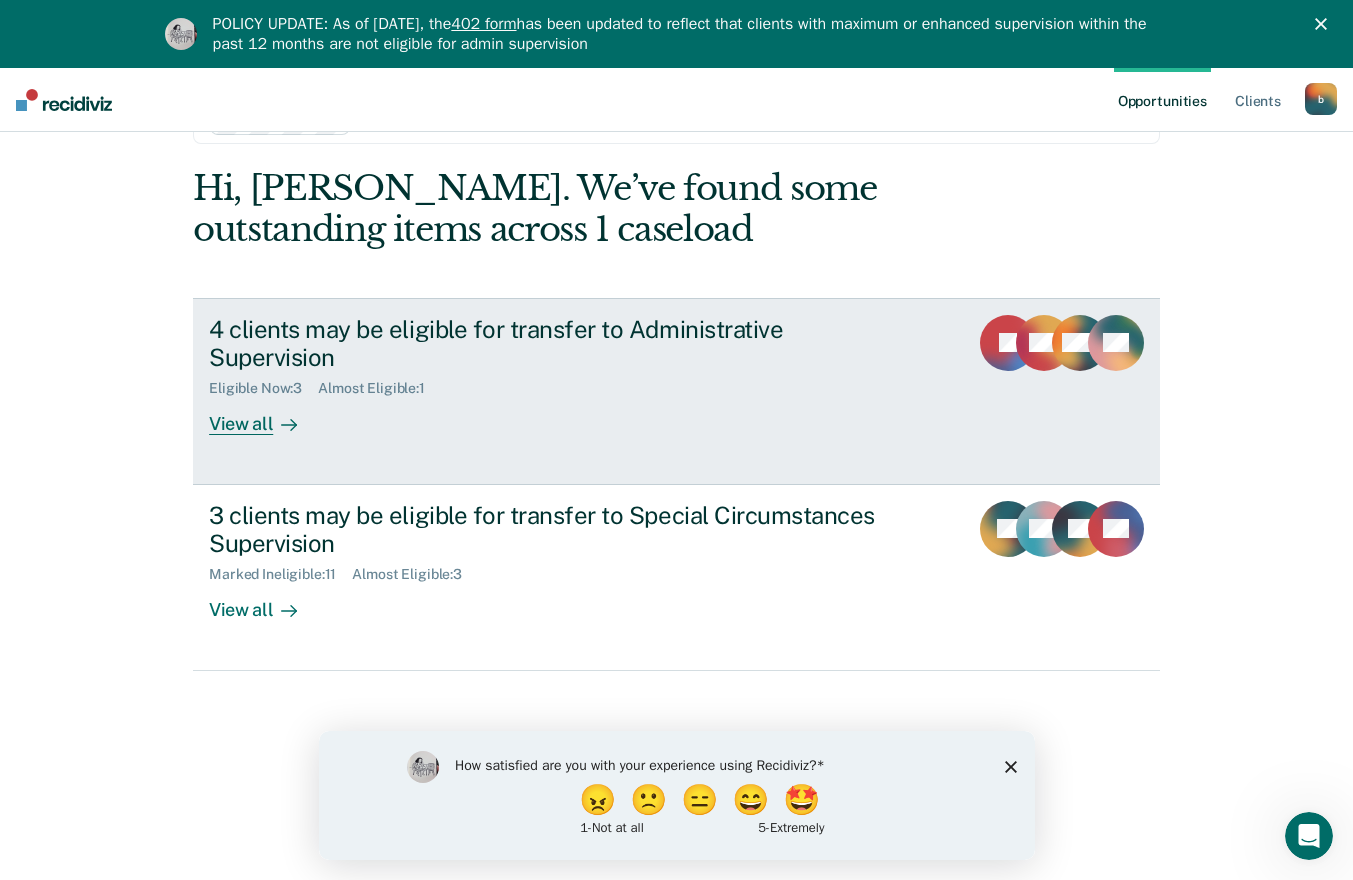 click on "4 clients may be eligible for transfer to Administrative Supervision Eligible Now :  3 Almost Eligible :  1 View all   JT WR WW DK" at bounding box center [676, 391] 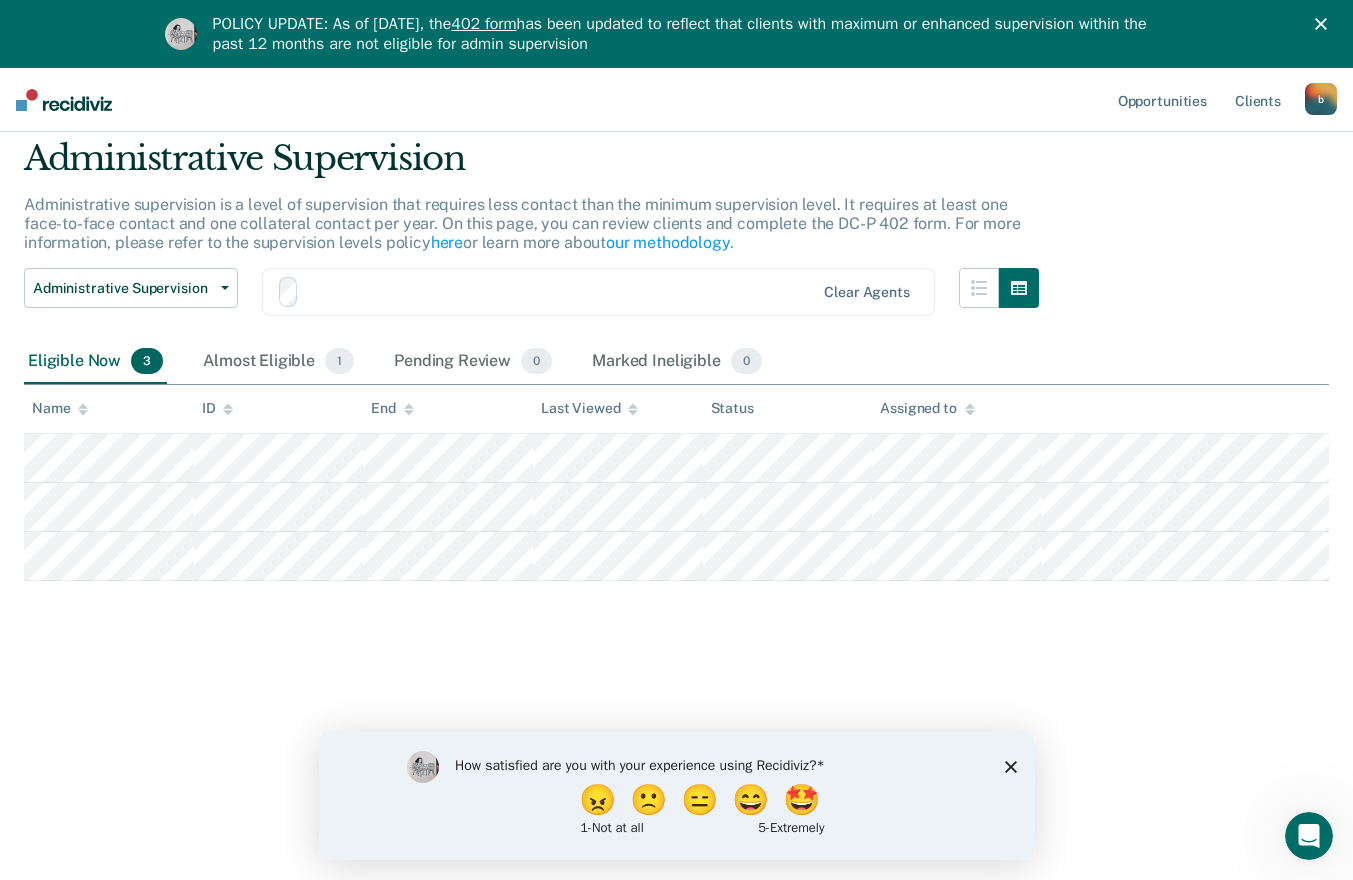 scroll, scrollTop: 0, scrollLeft: 0, axis: both 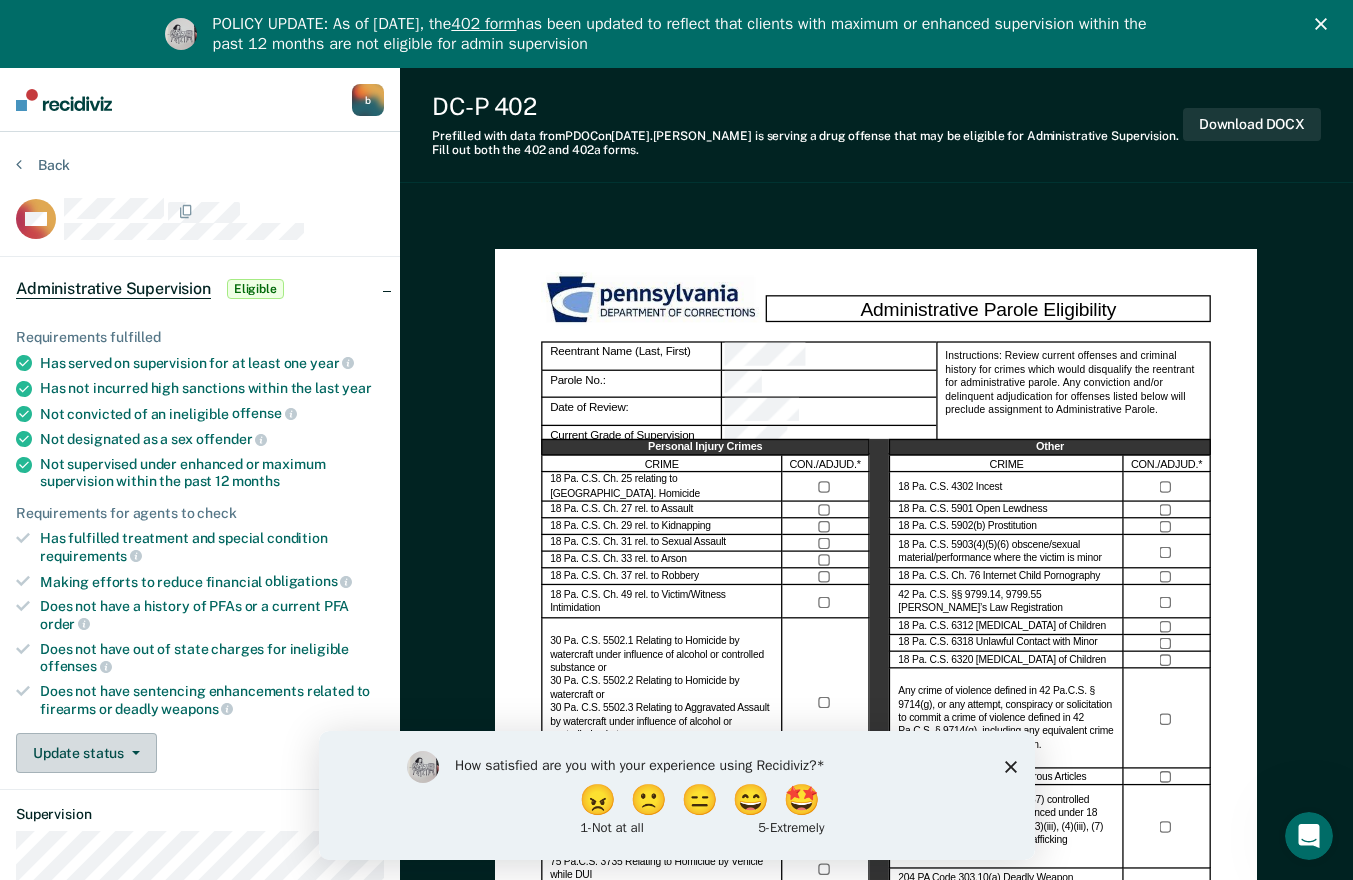 click on "Update status" at bounding box center (86, 753) 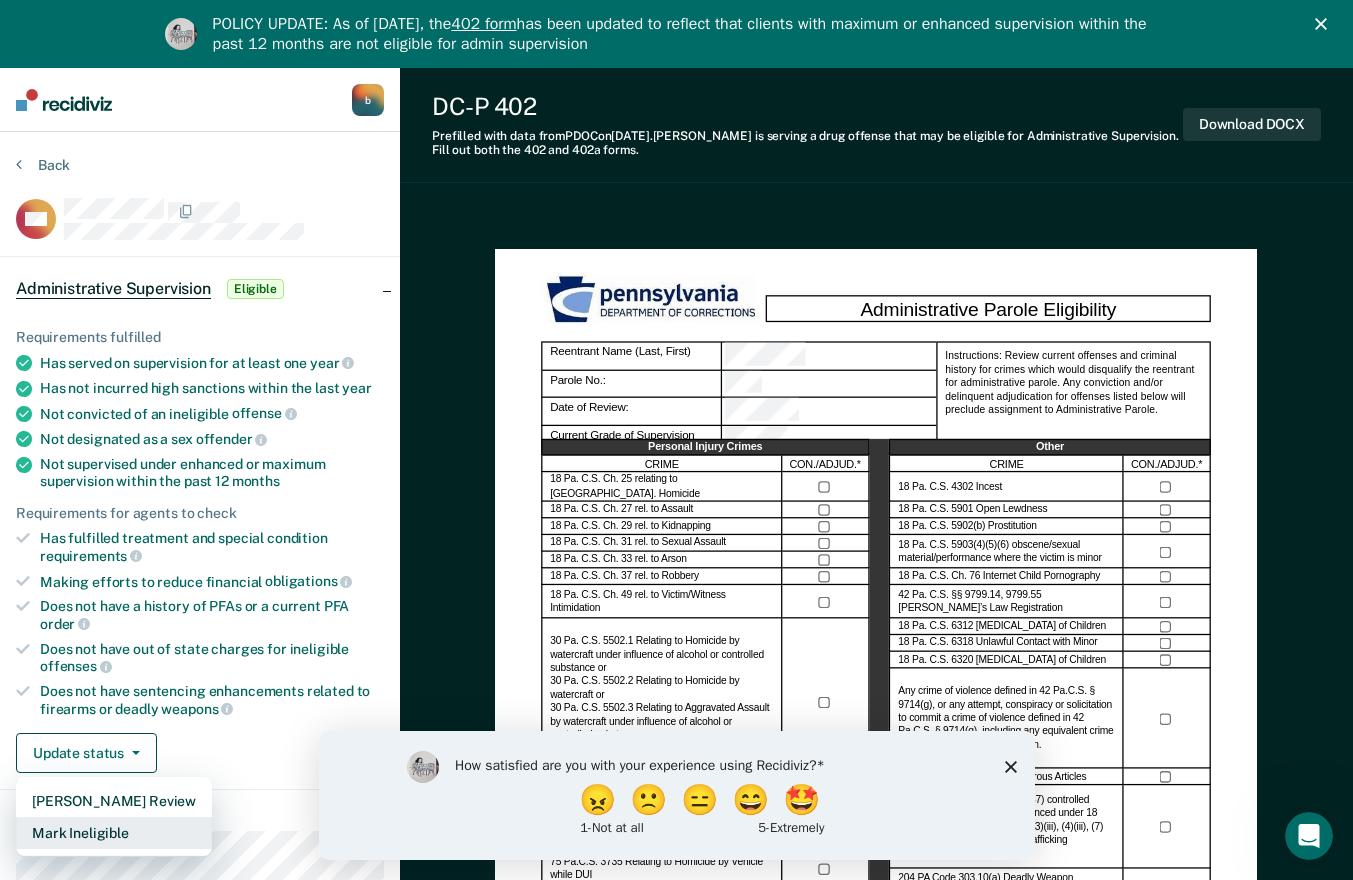 click on "Mark Ineligible" at bounding box center [114, 833] 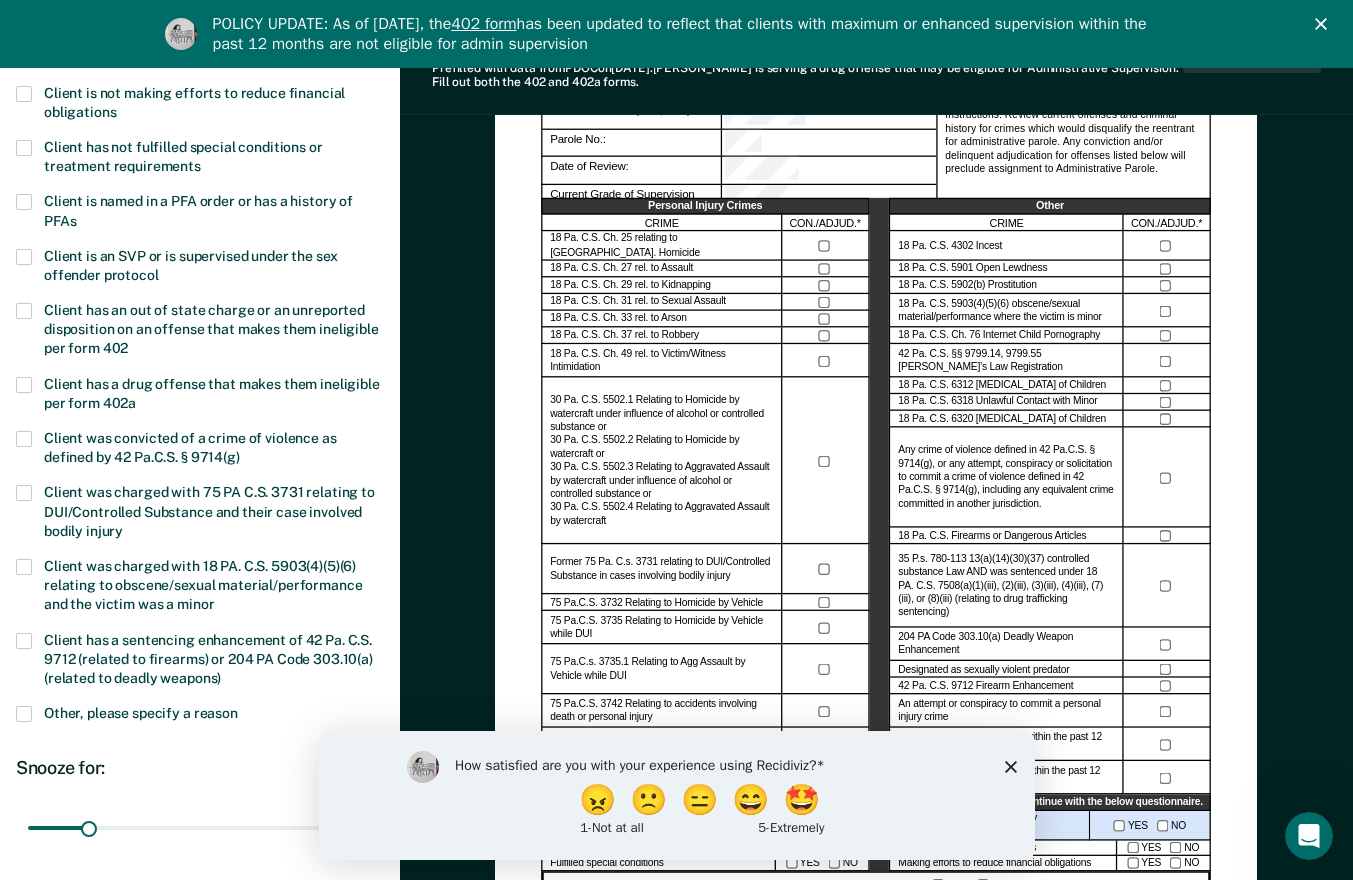 scroll, scrollTop: 200, scrollLeft: 0, axis: vertical 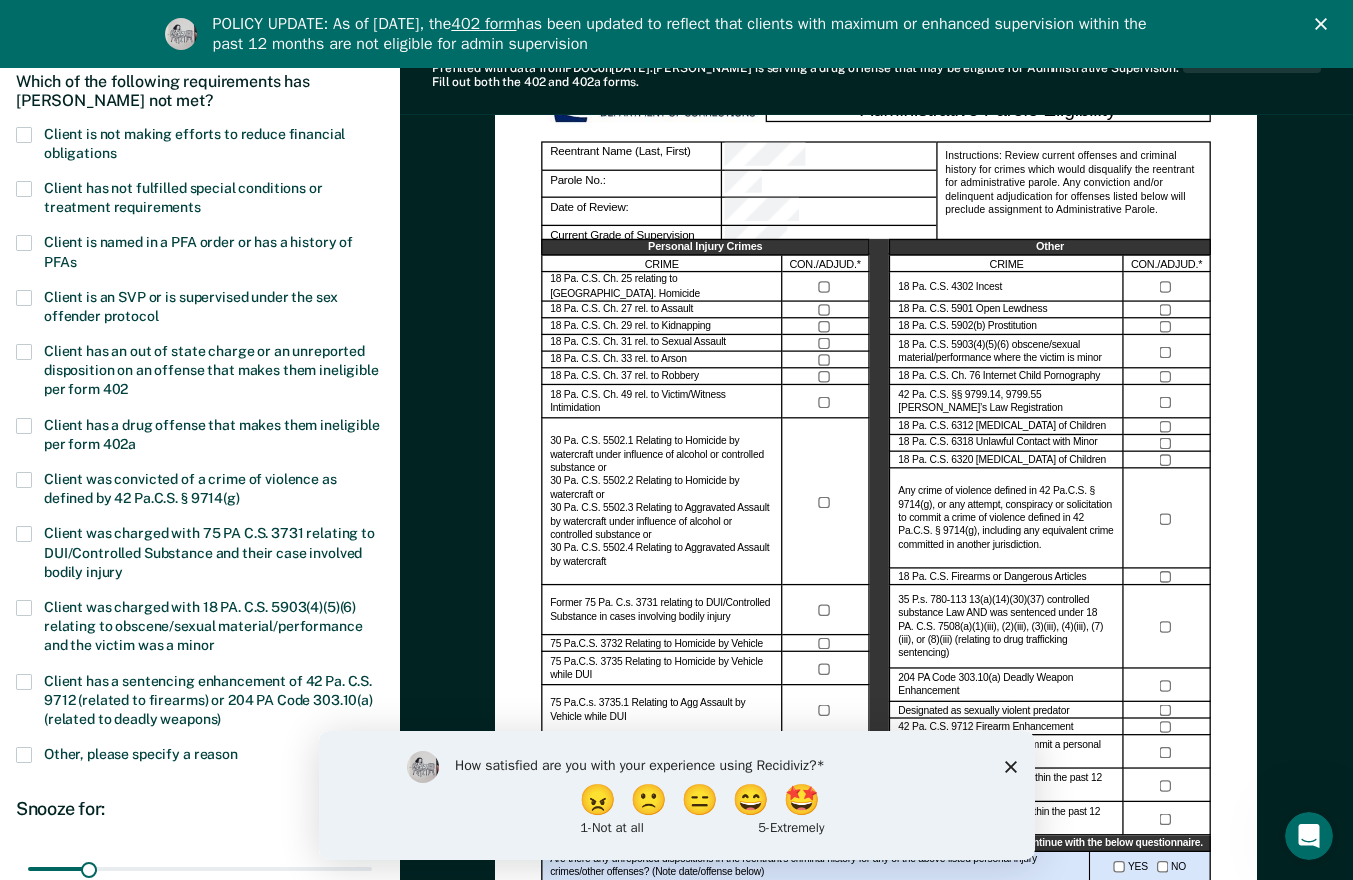 click on "Client is not making efforts to reduce financial obligations" at bounding box center (194, 143) 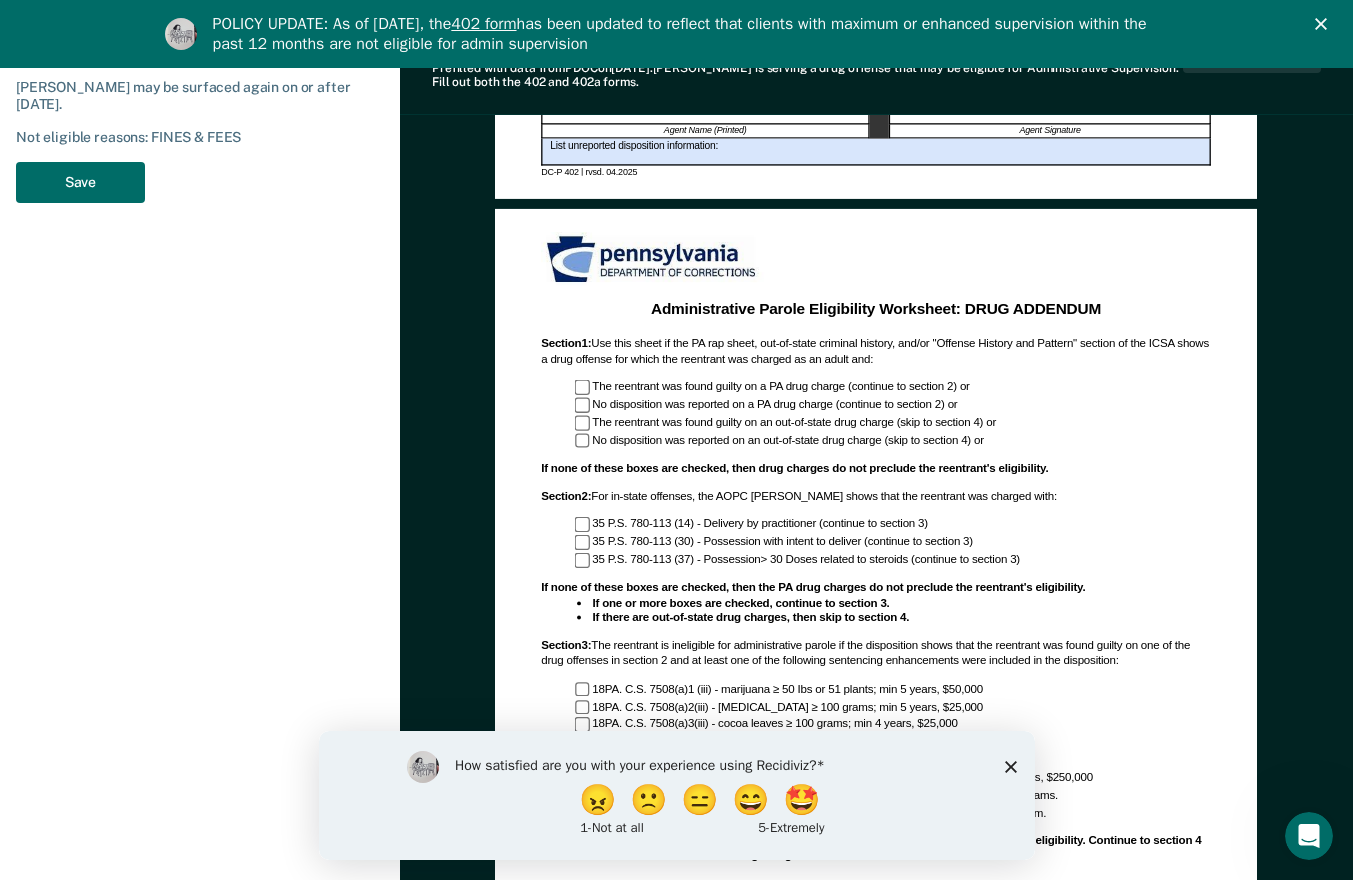 scroll, scrollTop: 935, scrollLeft: 0, axis: vertical 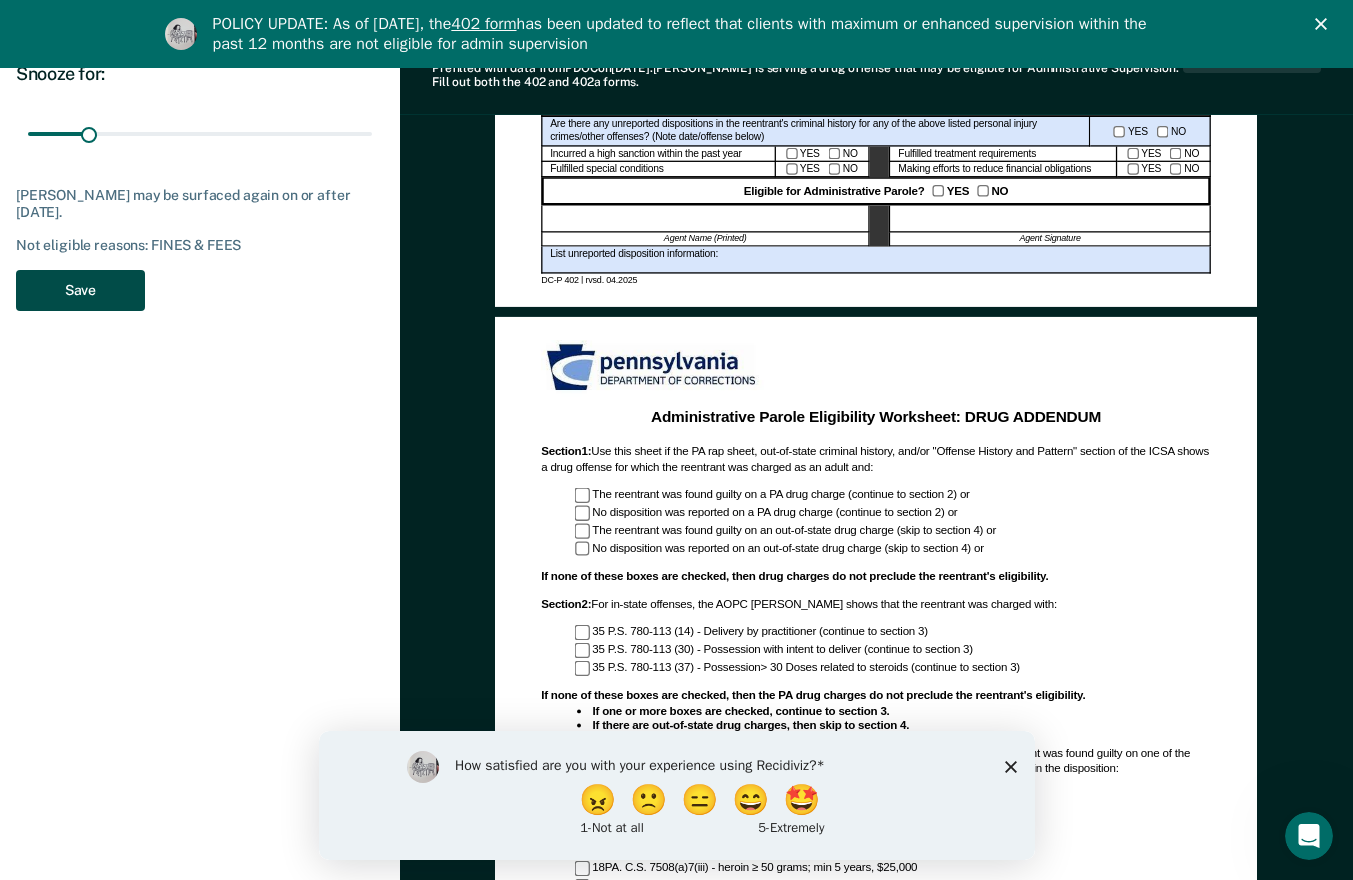 click on "Save" at bounding box center [80, 290] 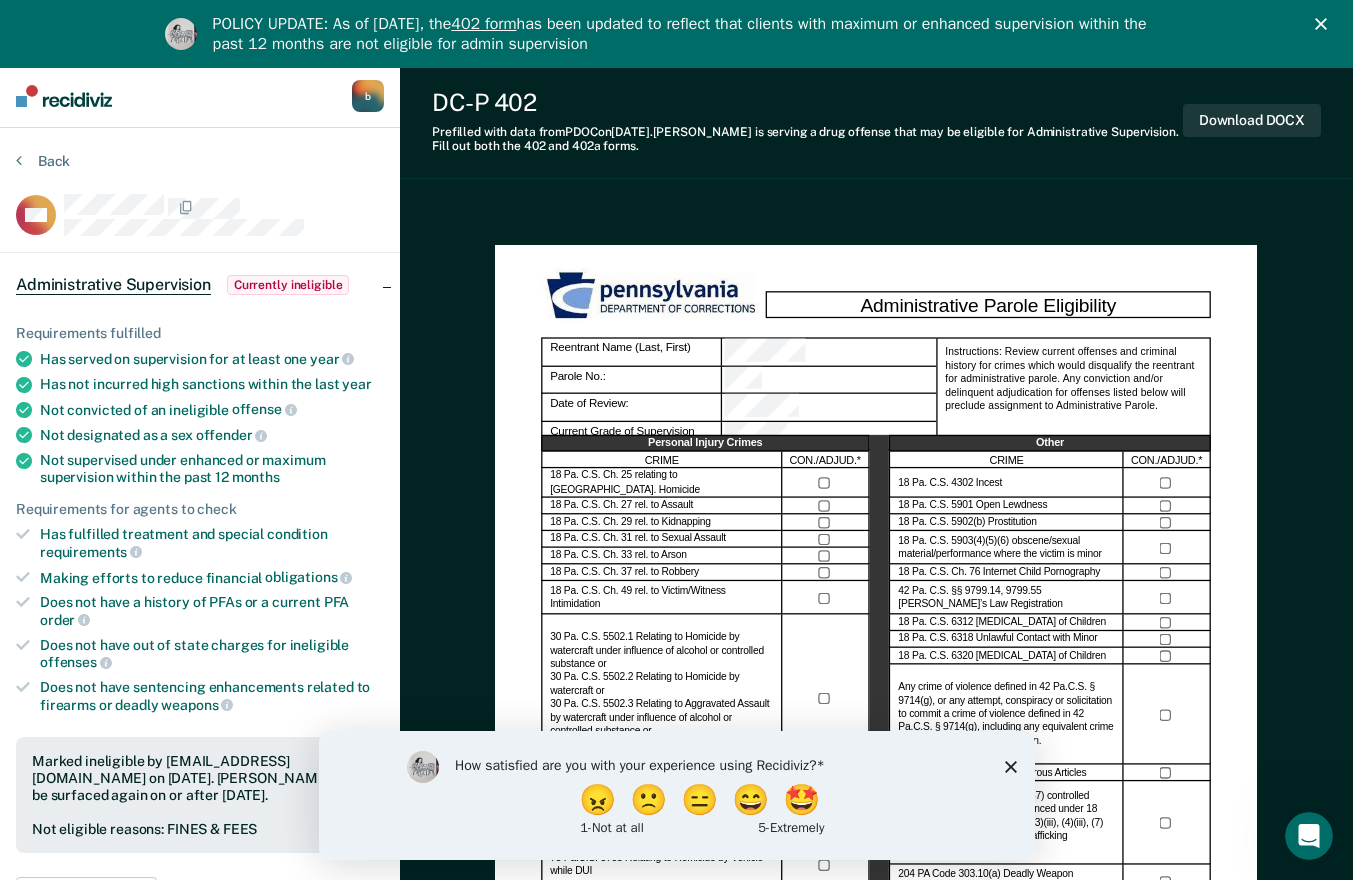scroll, scrollTop: 0, scrollLeft: 0, axis: both 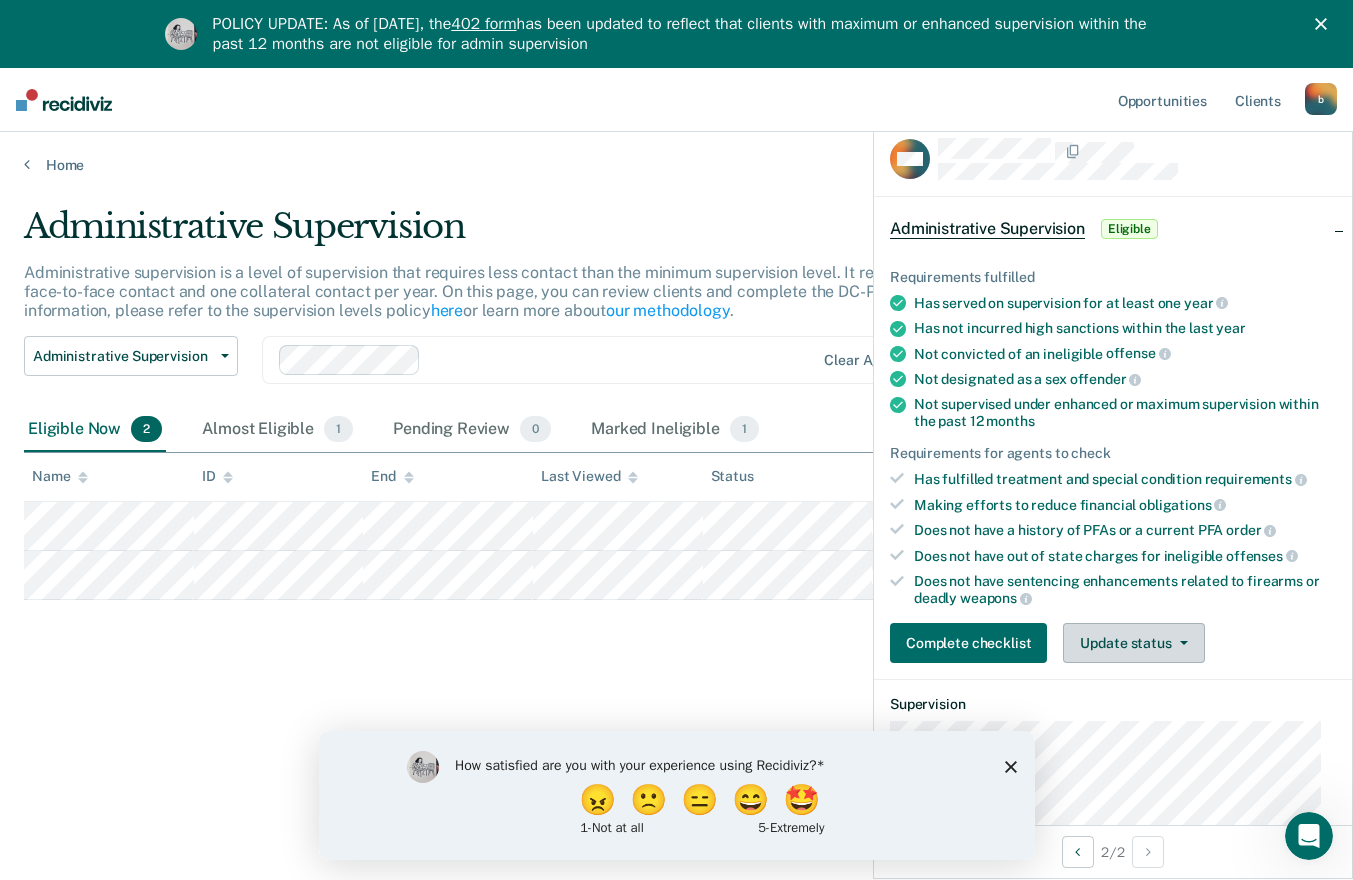 click on "Update status" at bounding box center [1133, 643] 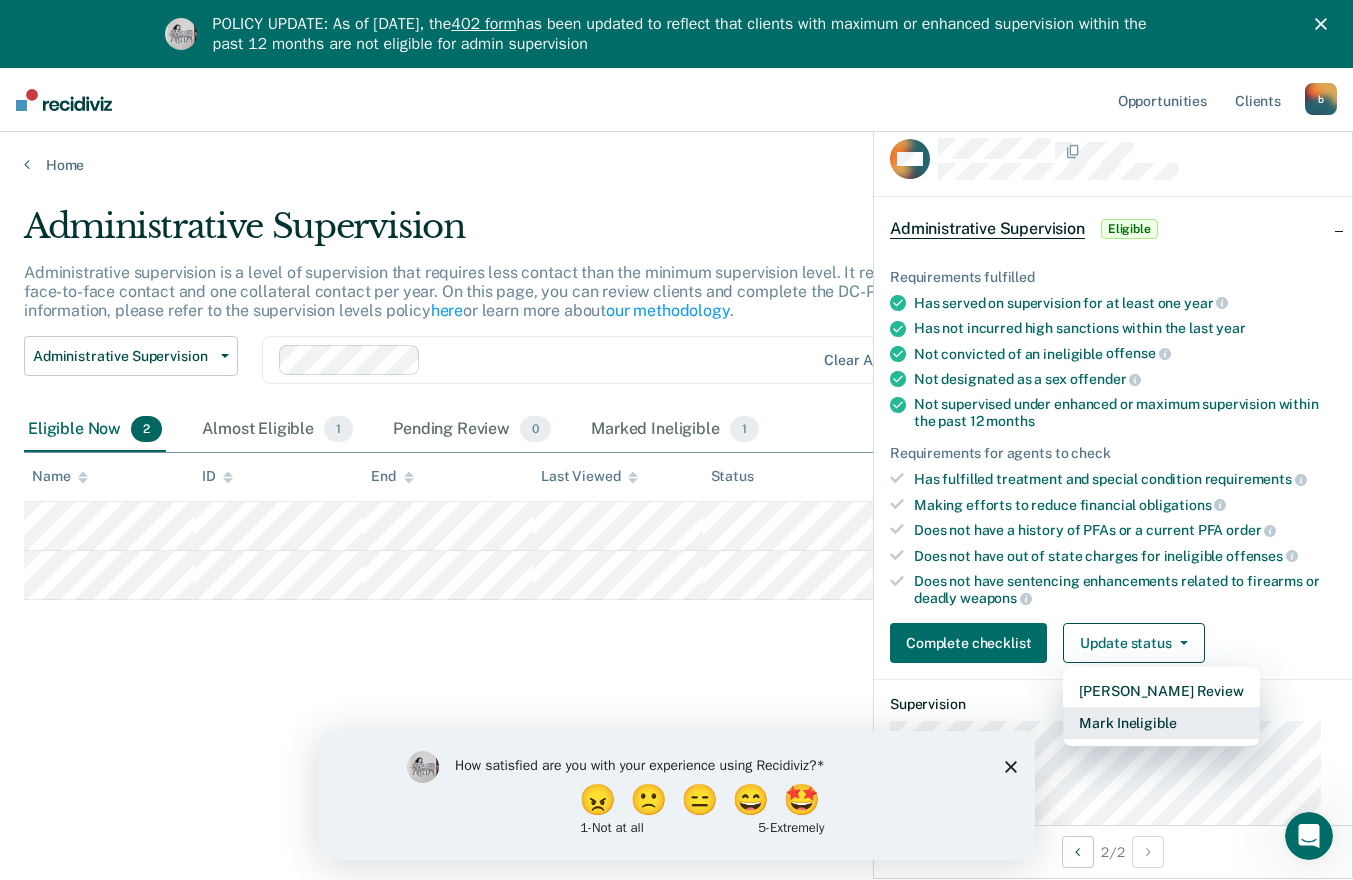 click on "Mark Ineligible" at bounding box center (1161, 723) 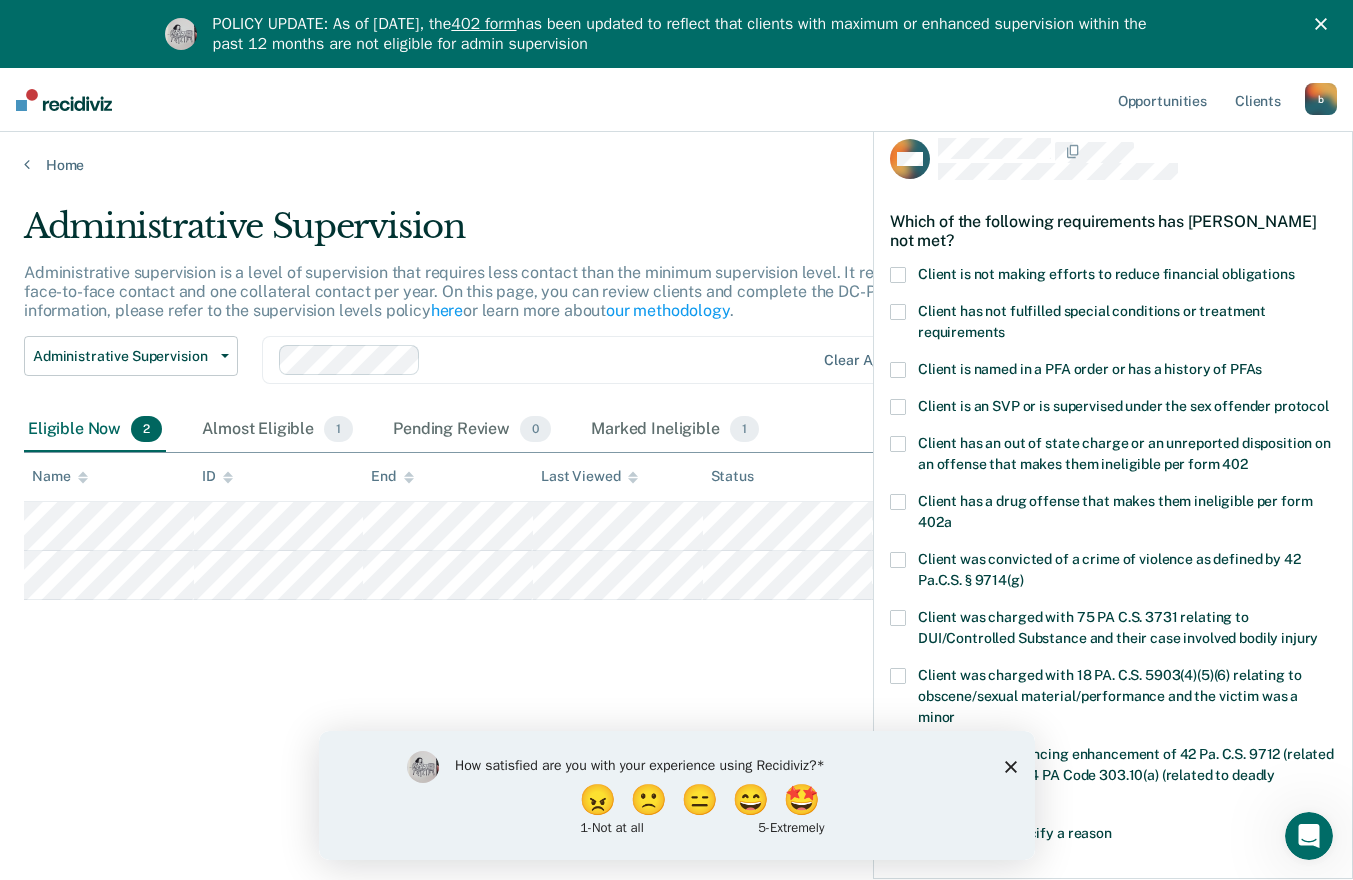 click on "Client is not making efforts to reduce financial obligations" at bounding box center (1106, 274) 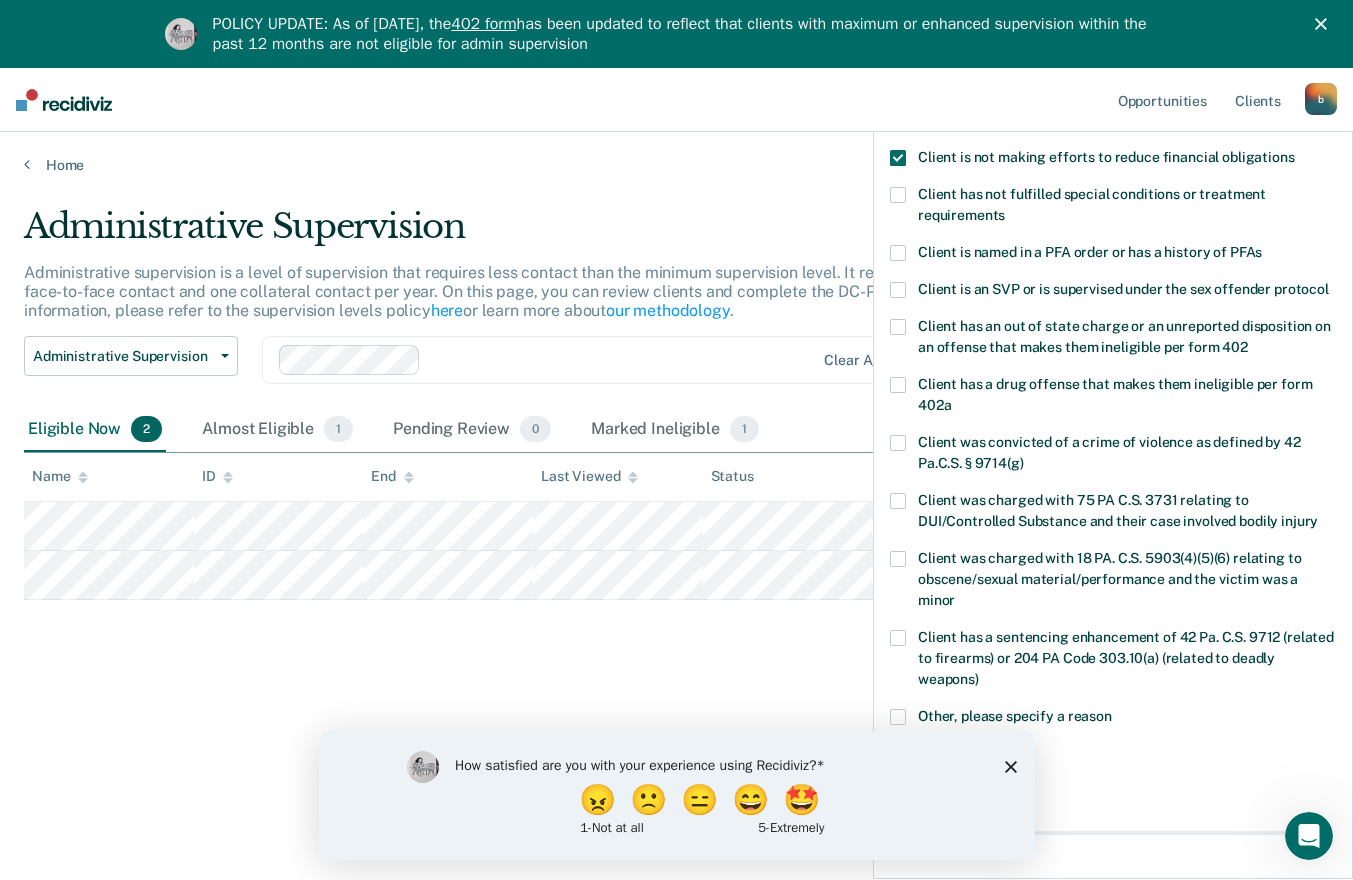 scroll, scrollTop: 286, scrollLeft: 0, axis: vertical 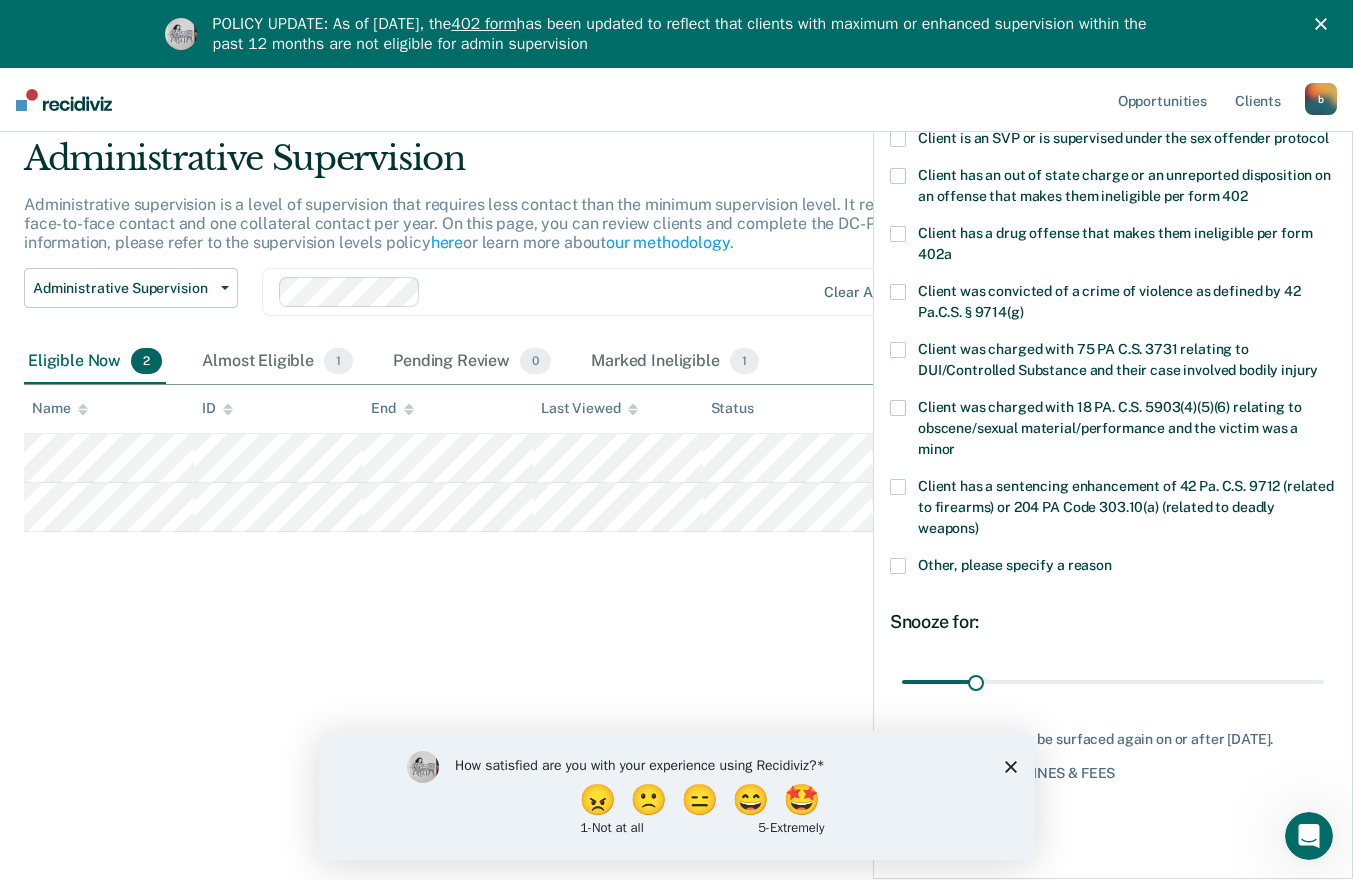 click 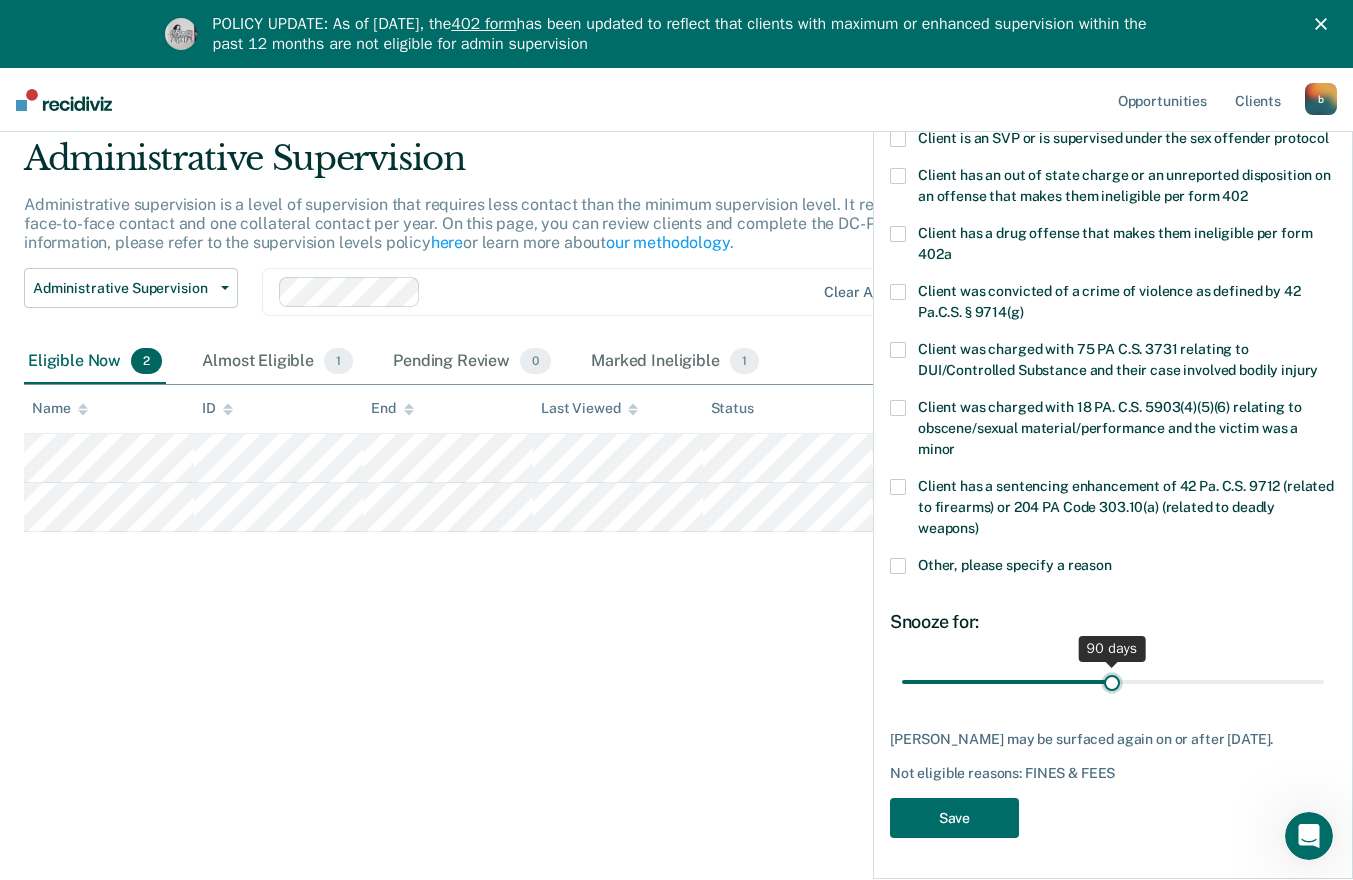 drag, startPoint x: 973, startPoint y: 683, endPoint x: 1105, endPoint y: 679, distance: 132.0606 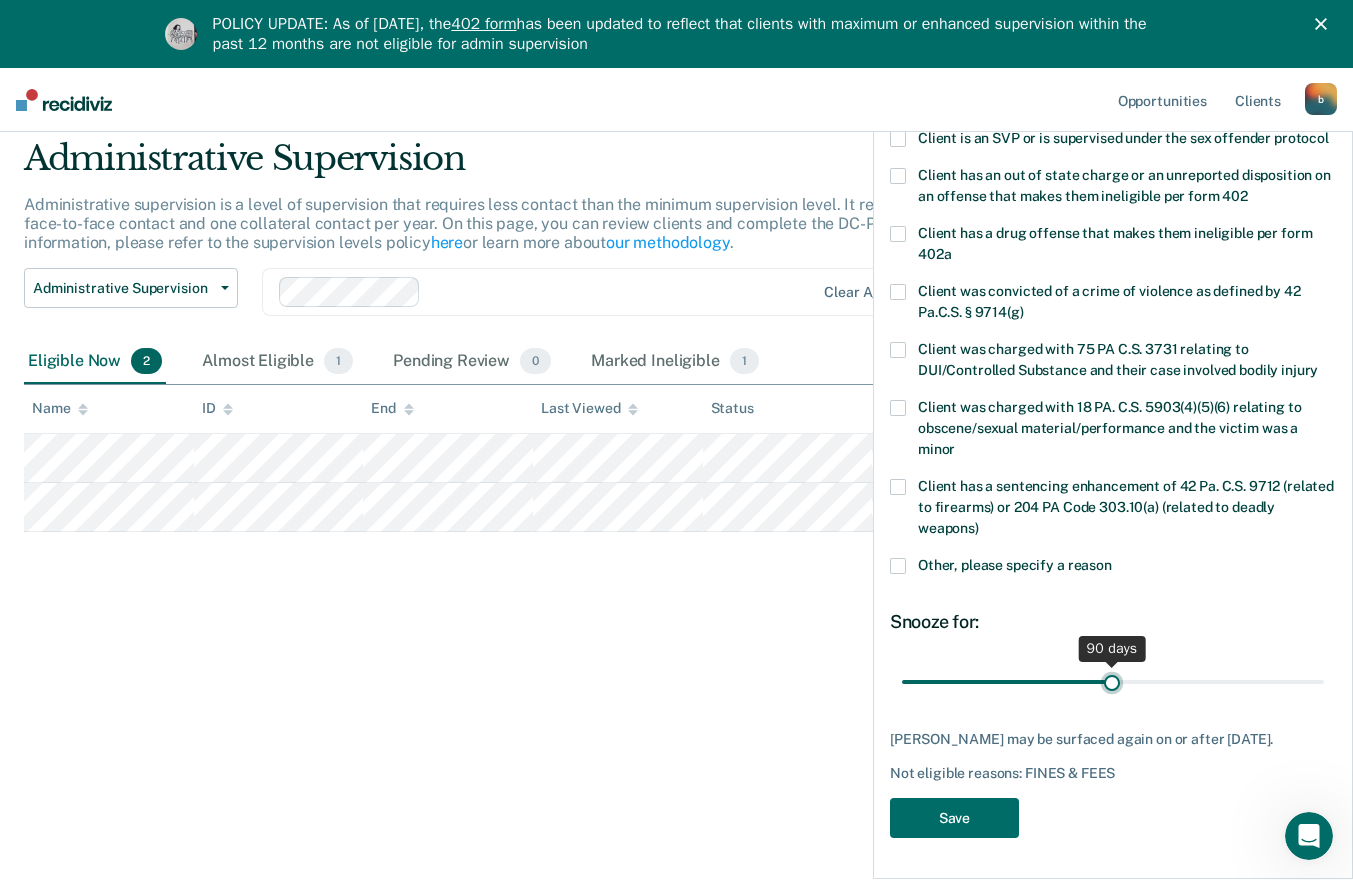 type on "90" 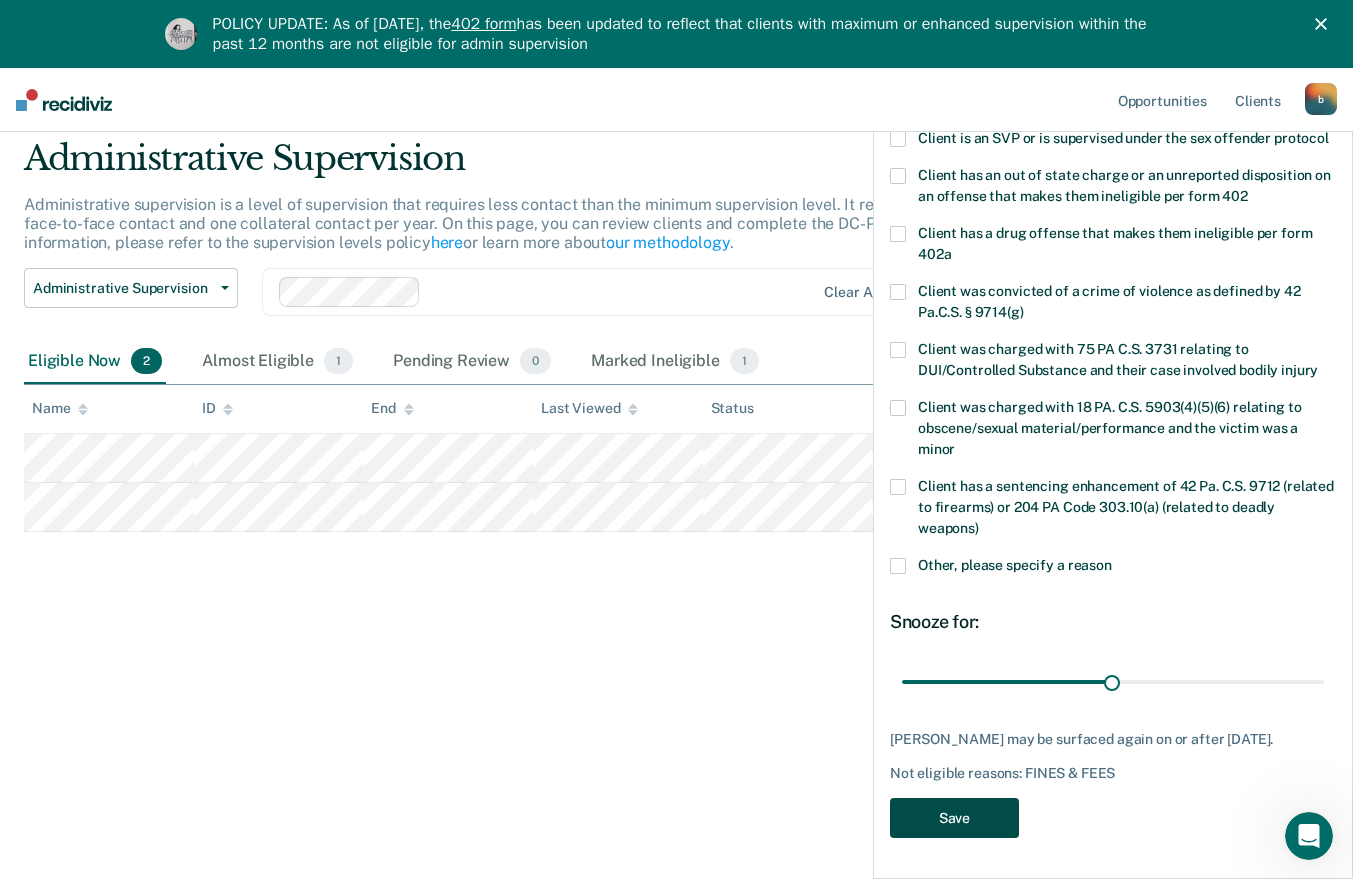 click on "Save" at bounding box center (954, 818) 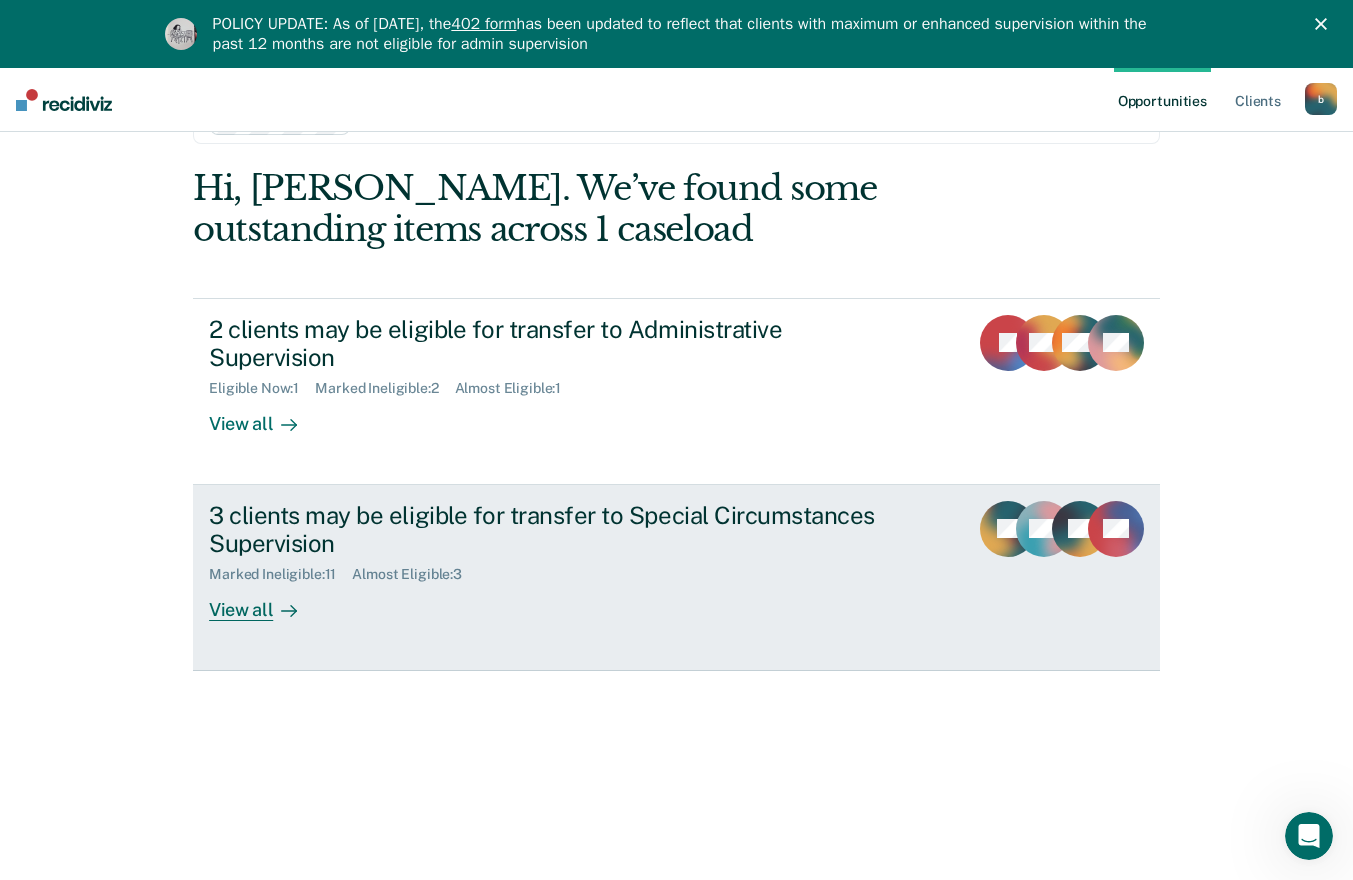 click on "Marked Ineligible :  11 Almost Eligible :  3" at bounding box center (560, 570) 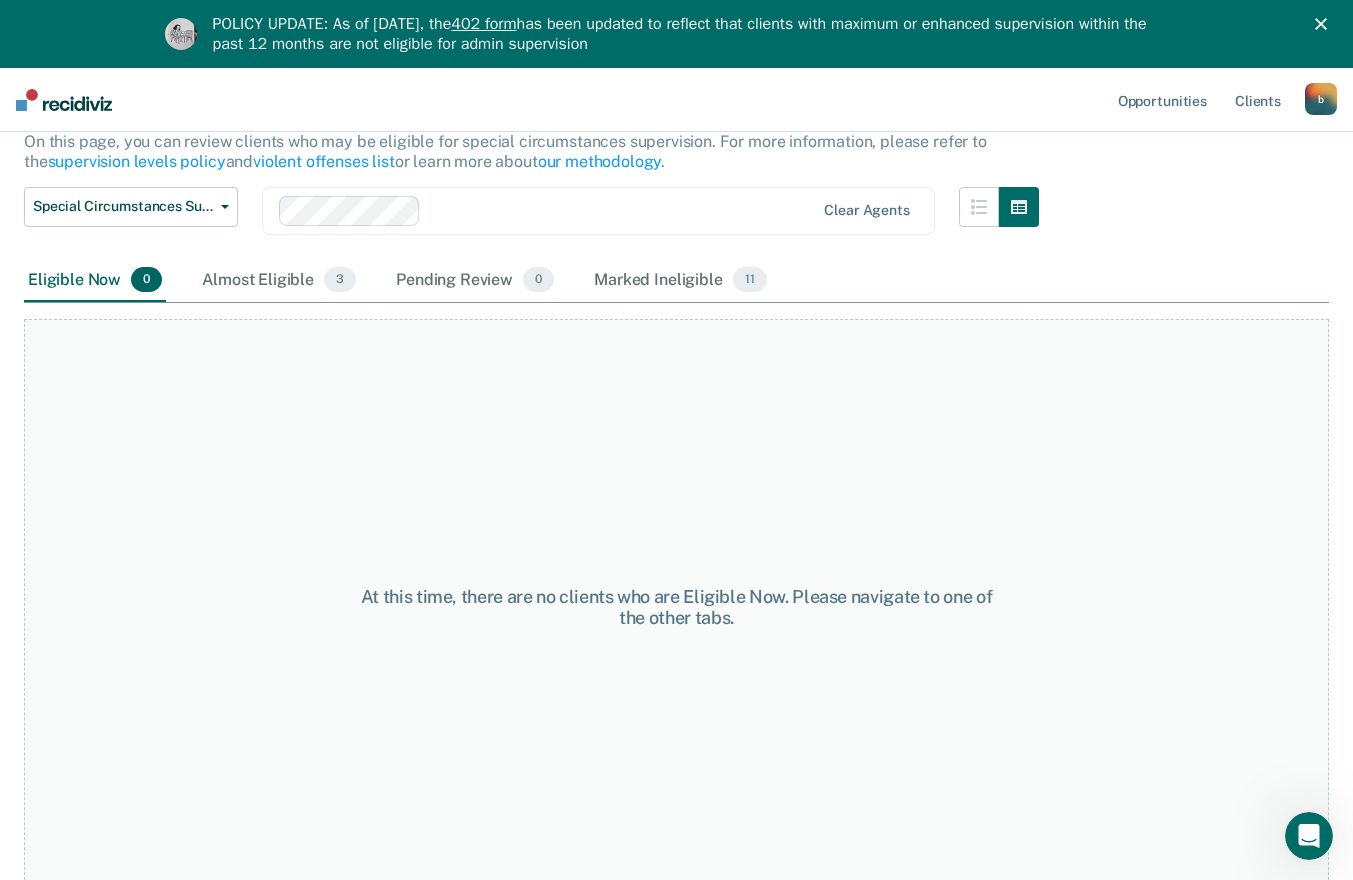 scroll, scrollTop: 222, scrollLeft: 0, axis: vertical 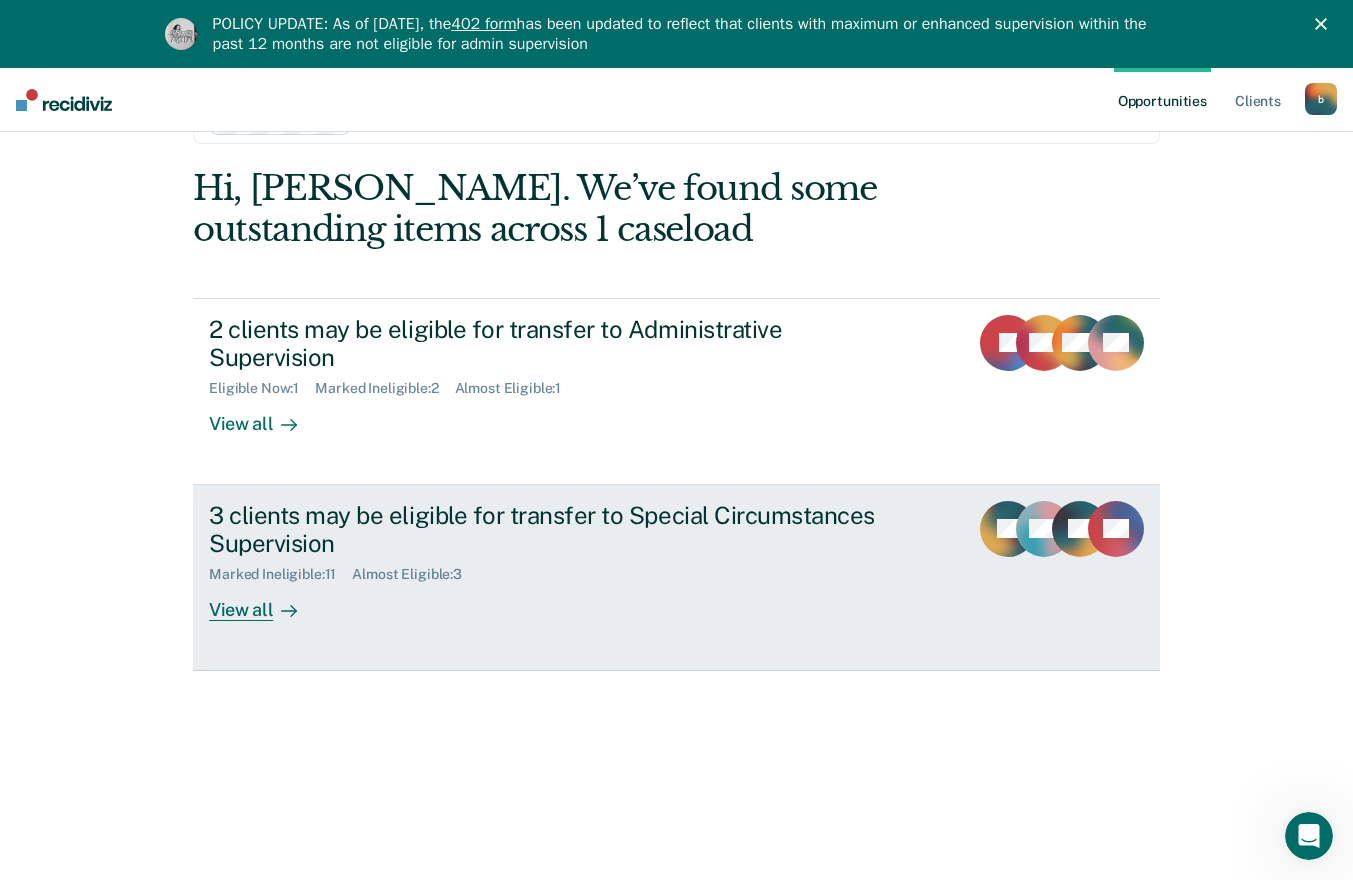 click on "View all" at bounding box center (265, 602) 